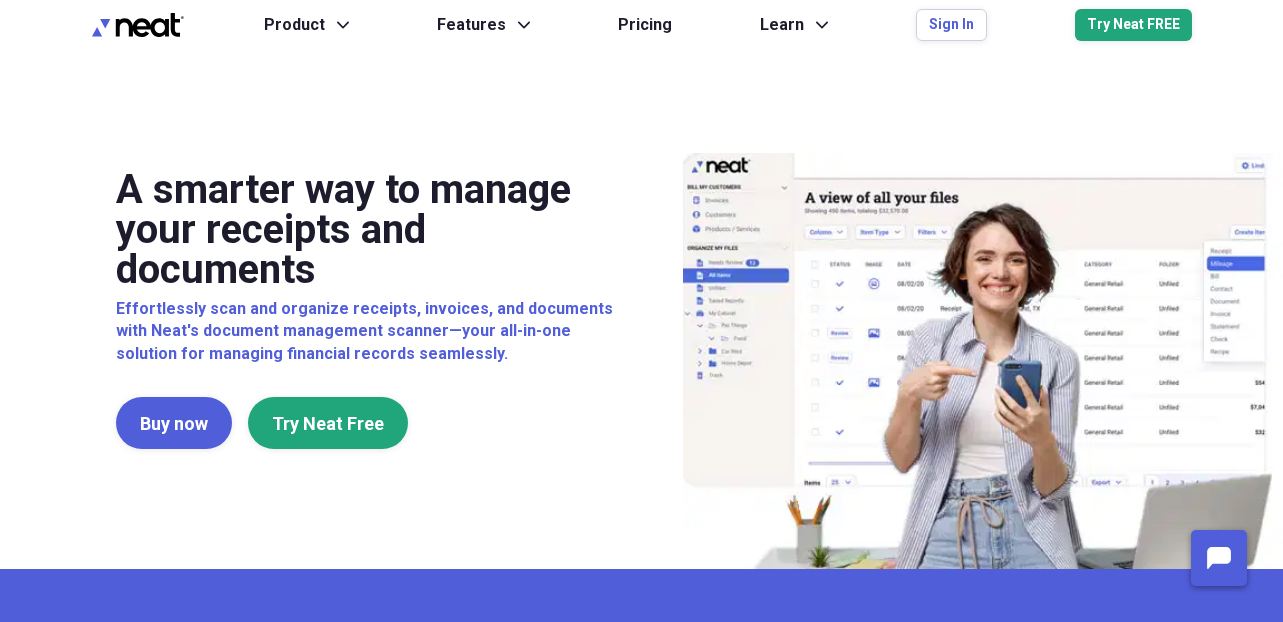 scroll, scrollTop: 0, scrollLeft: 0, axis: both 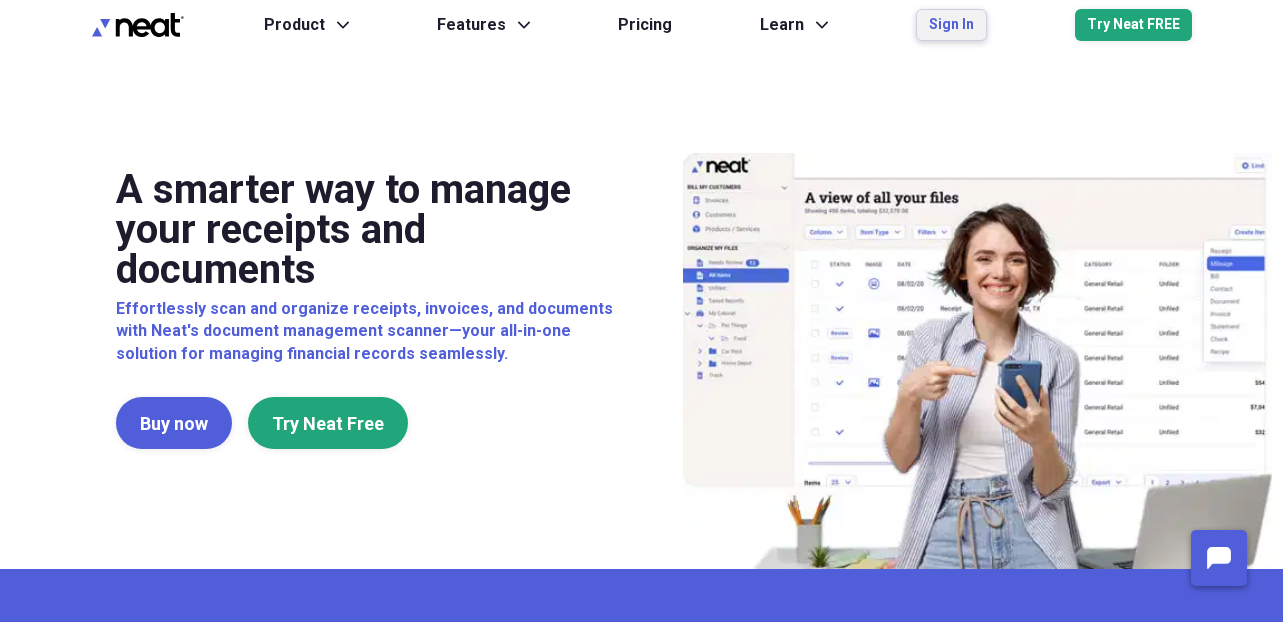 click on "Sign In" at bounding box center (951, 25) 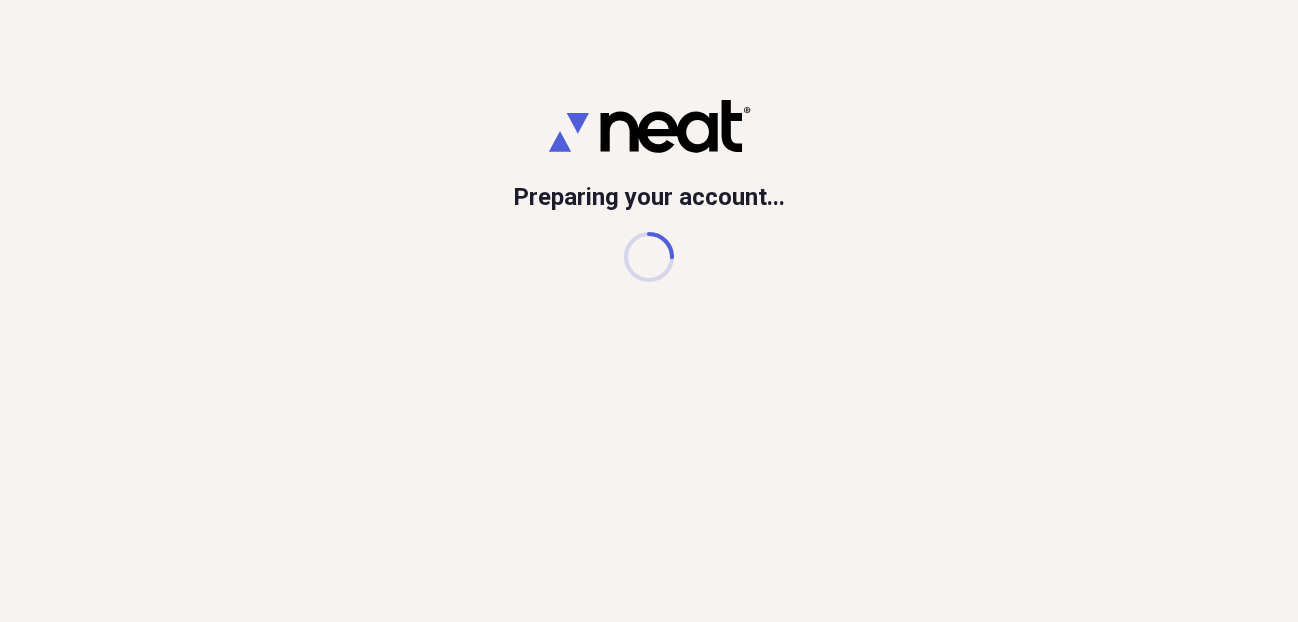 scroll, scrollTop: 0, scrollLeft: 0, axis: both 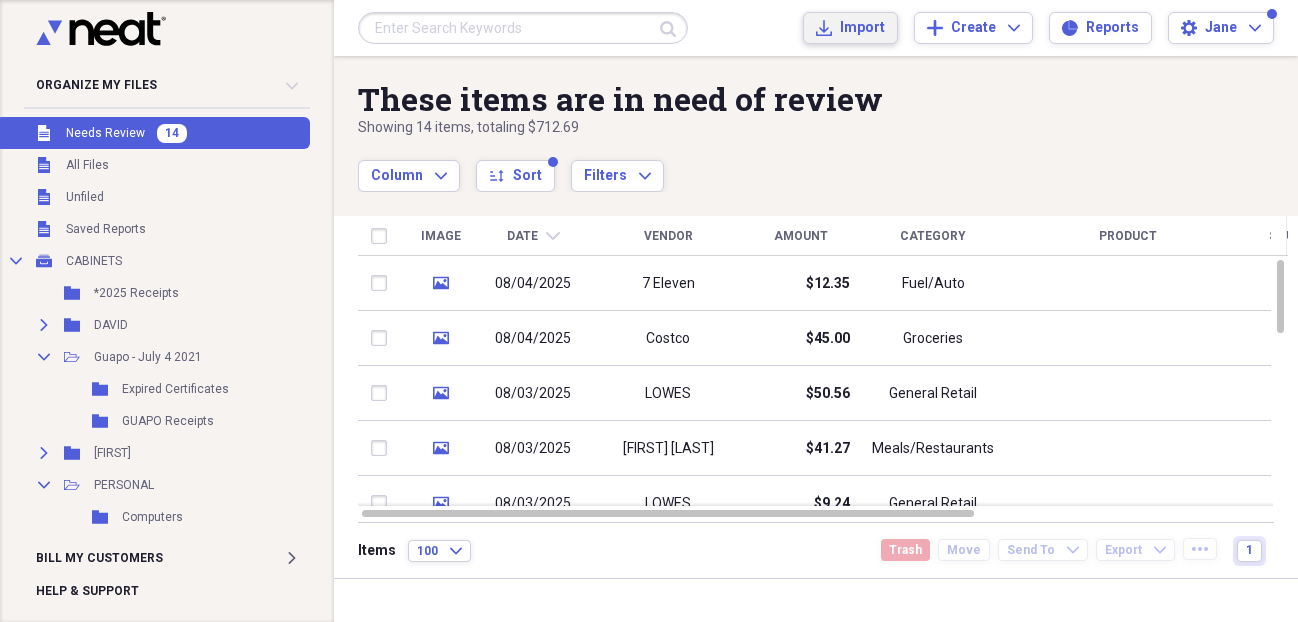 click on "Import" at bounding box center [862, 28] 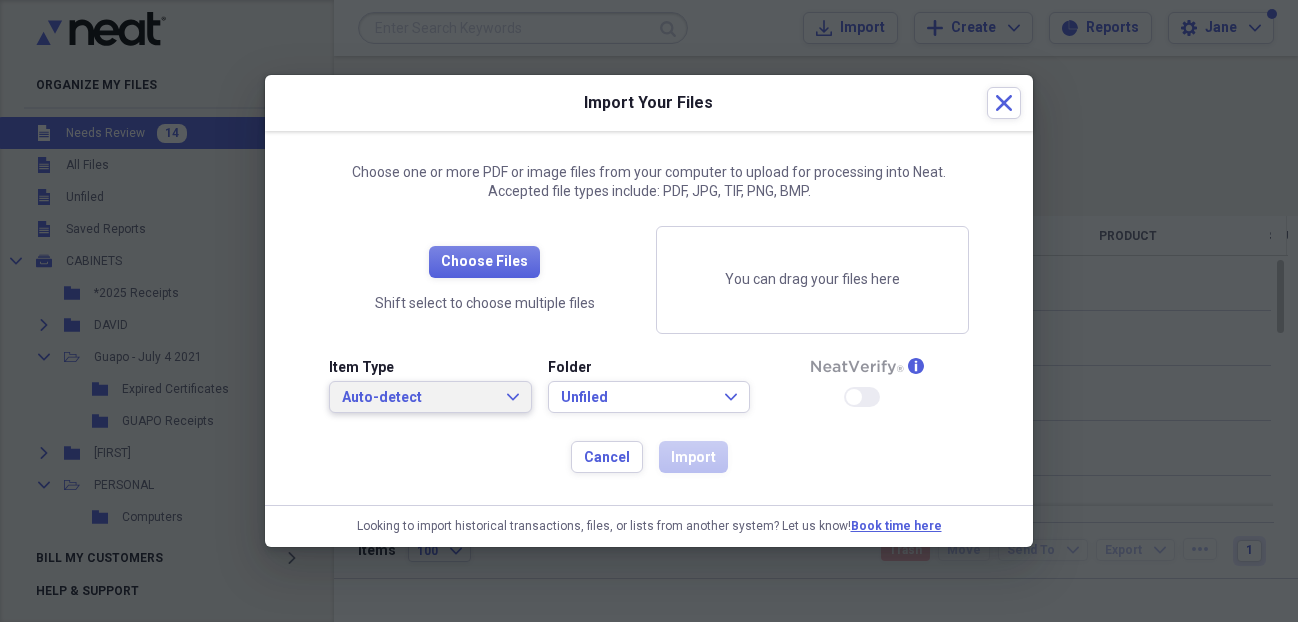 click on "Auto-detect Expand" at bounding box center (430, 397) 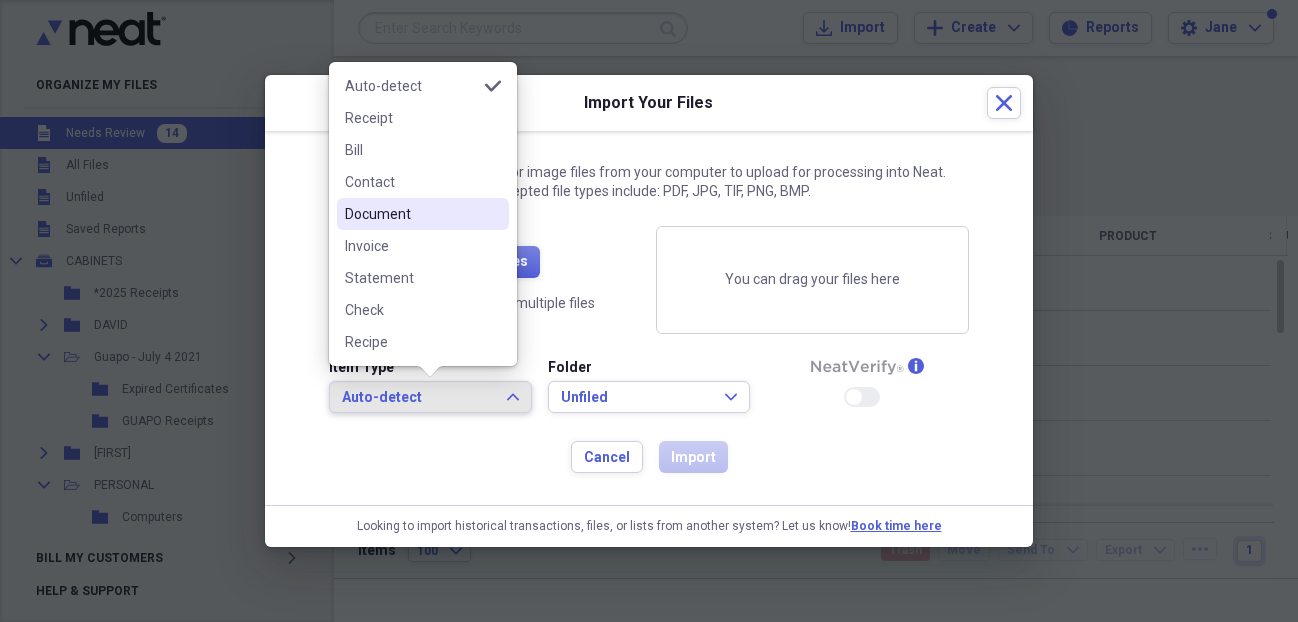 click on "Document" at bounding box center (411, 214) 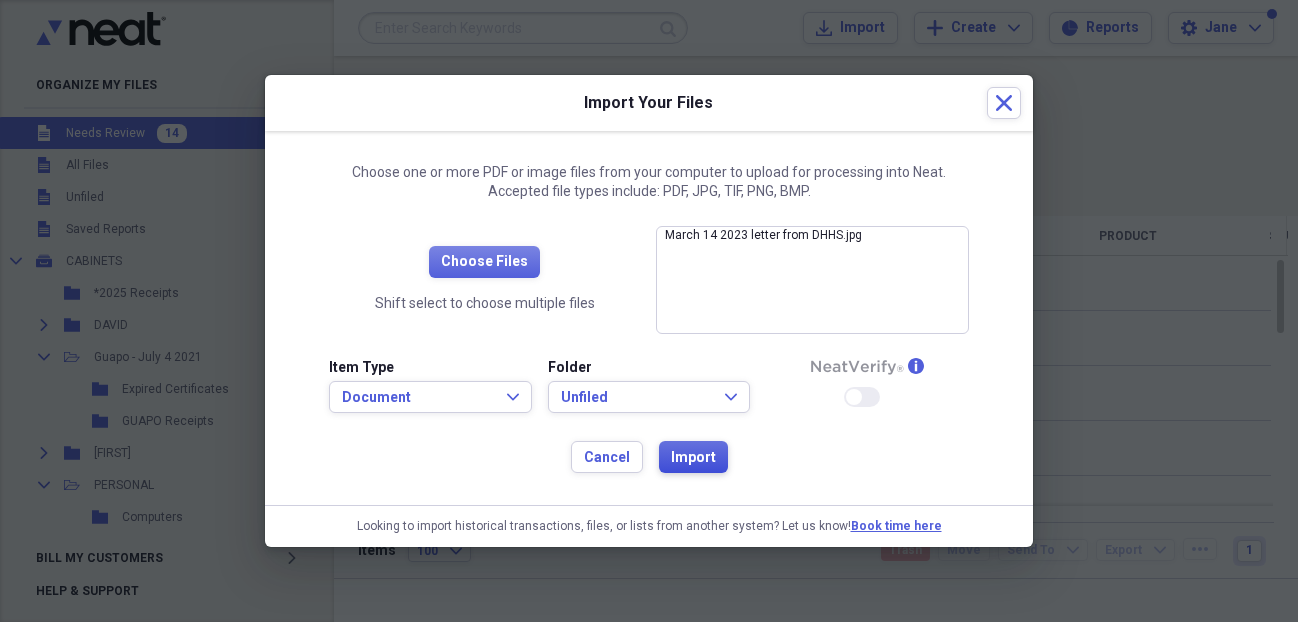click on "Import" at bounding box center [693, 457] 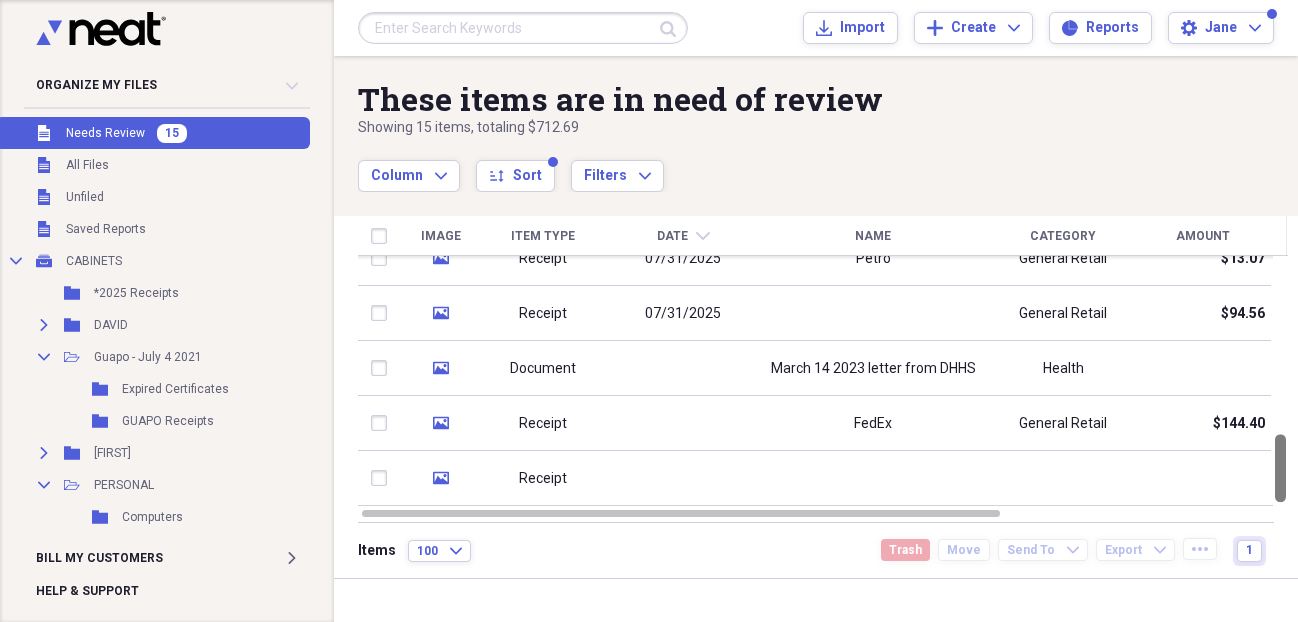drag, startPoint x: 1285, startPoint y: 297, endPoint x: 1305, endPoint y: 501, distance: 204.97804 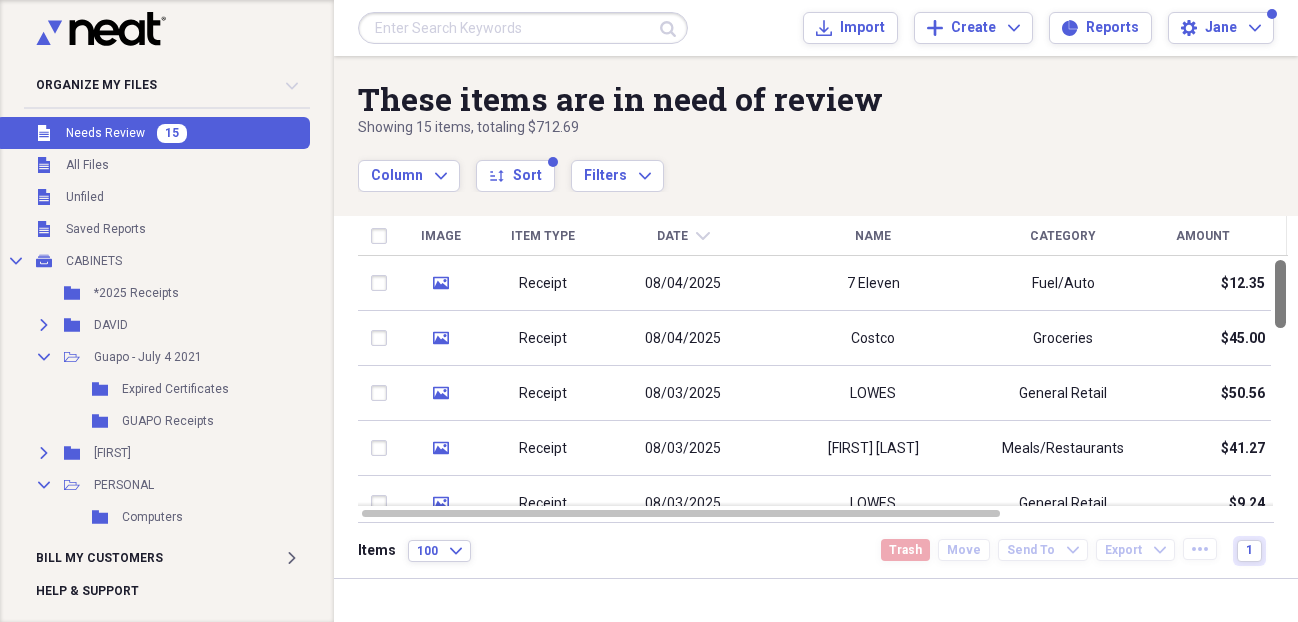 drag, startPoint x: 1290, startPoint y: 454, endPoint x: 1275, endPoint y: 185, distance: 269.41788 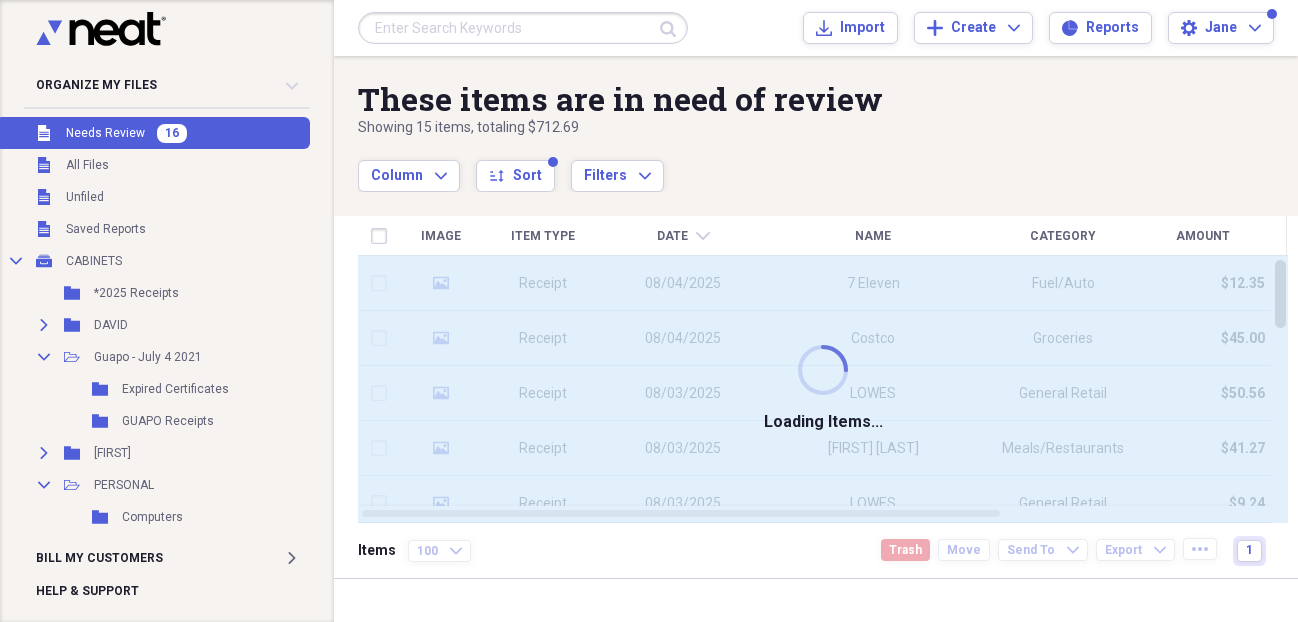 drag, startPoint x: 1289, startPoint y: 279, endPoint x: 1294, endPoint y: 400, distance: 121.103264 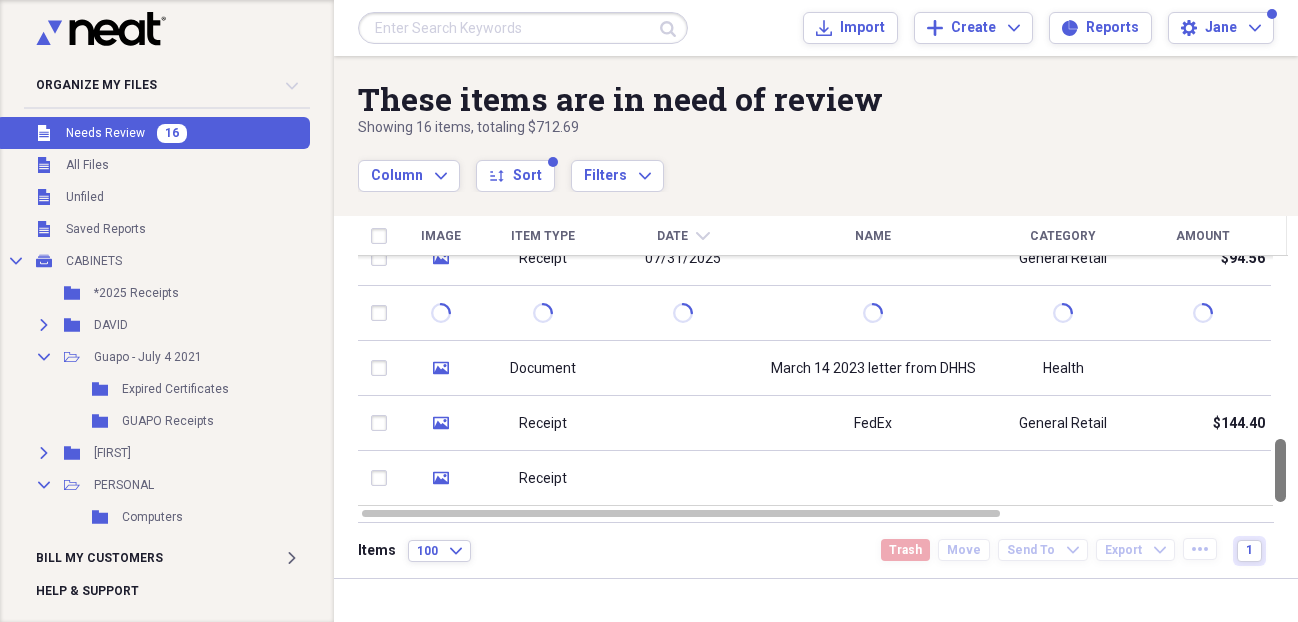 drag, startPoint x: 1290, startPoint y: 297, endPoint x: 1283, endPoint y: 531, distance: 234.10468 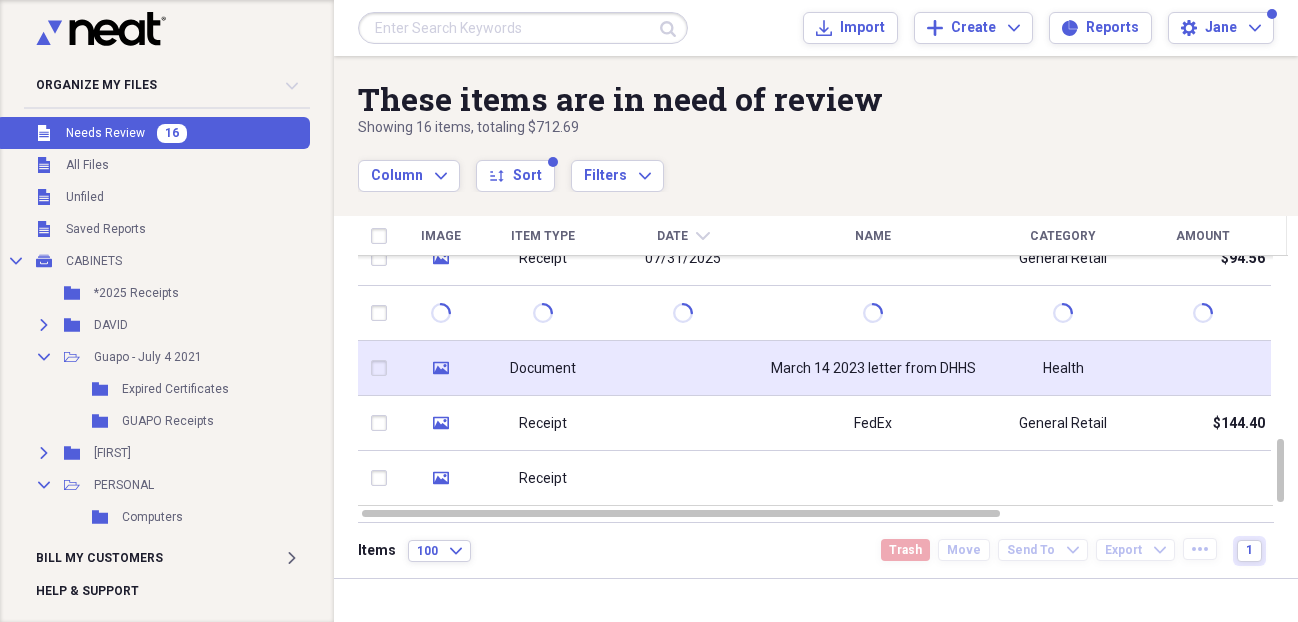 click on "March 14 2023 letter from DHHS" at bounding box center (873, 369) 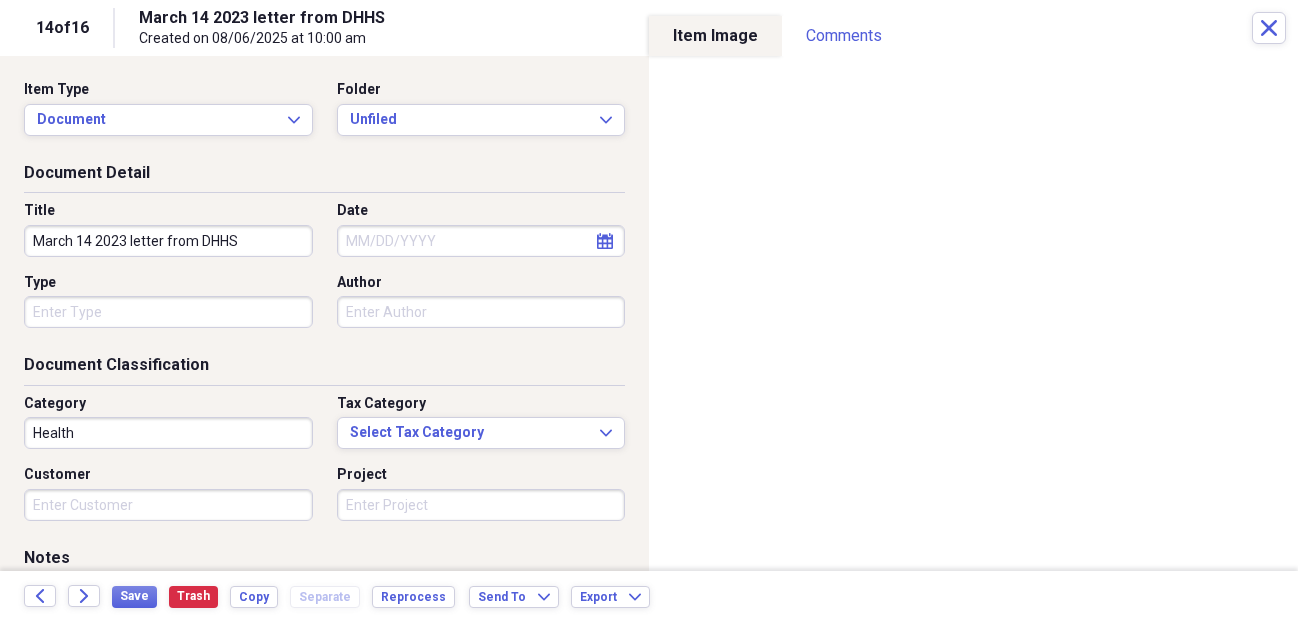 click on "Date" at bounding box center (481, 241) 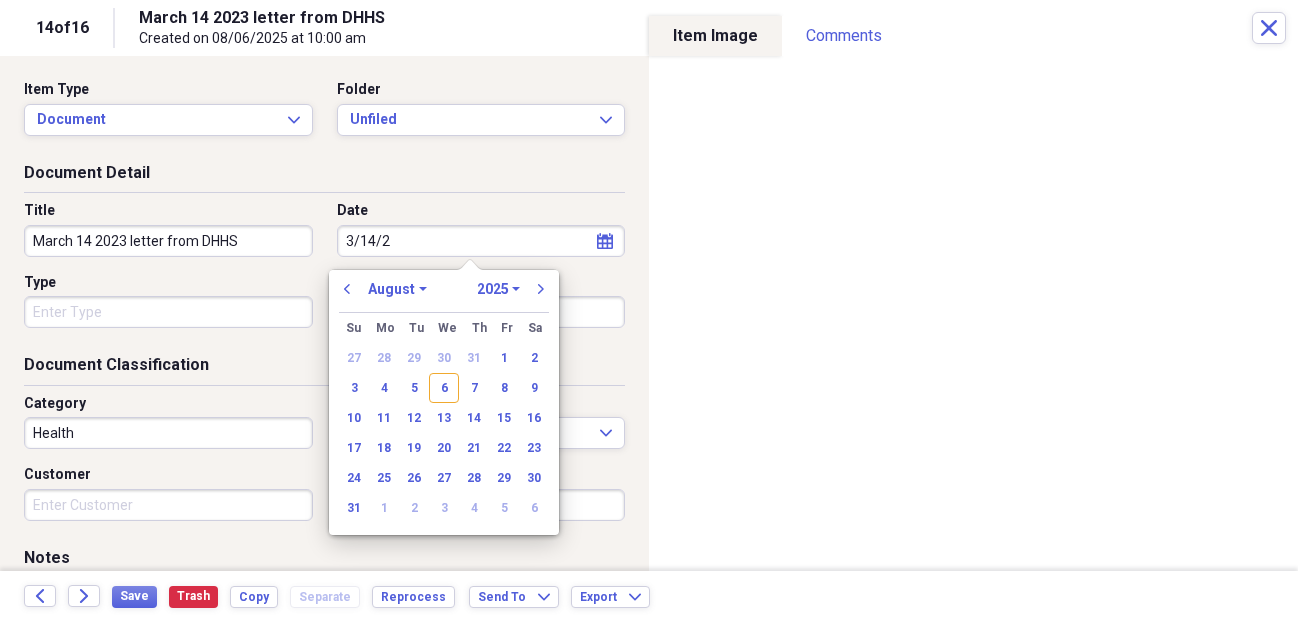 type on "3/14/20" 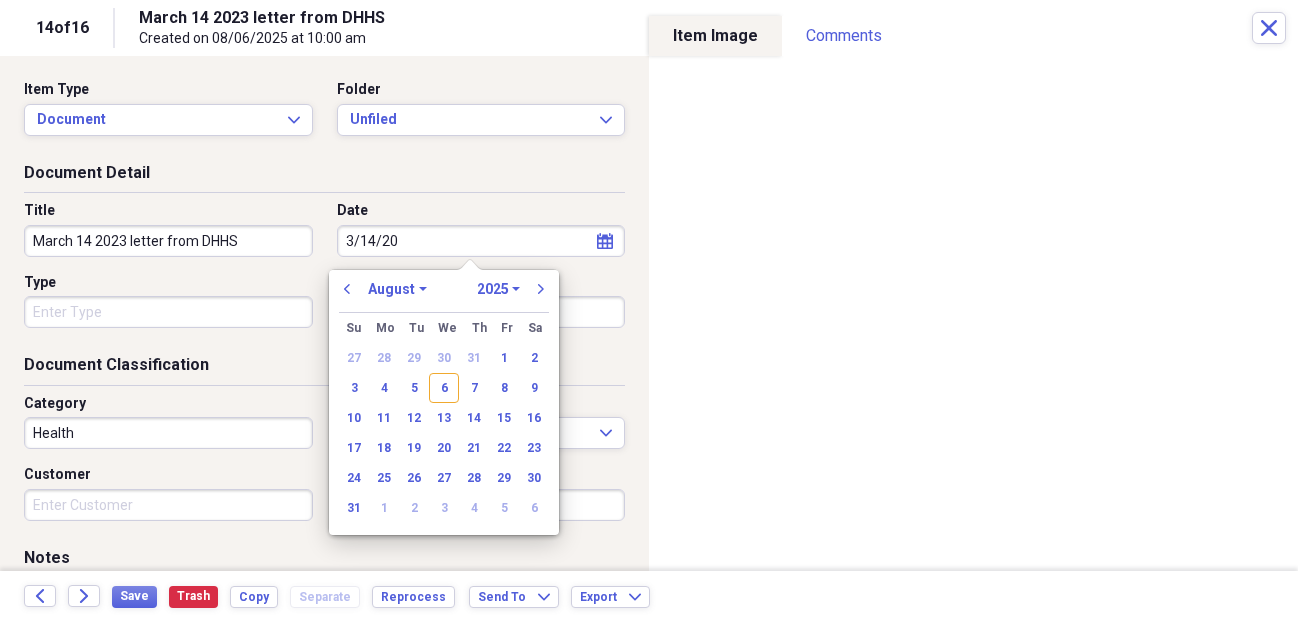 select on "2" 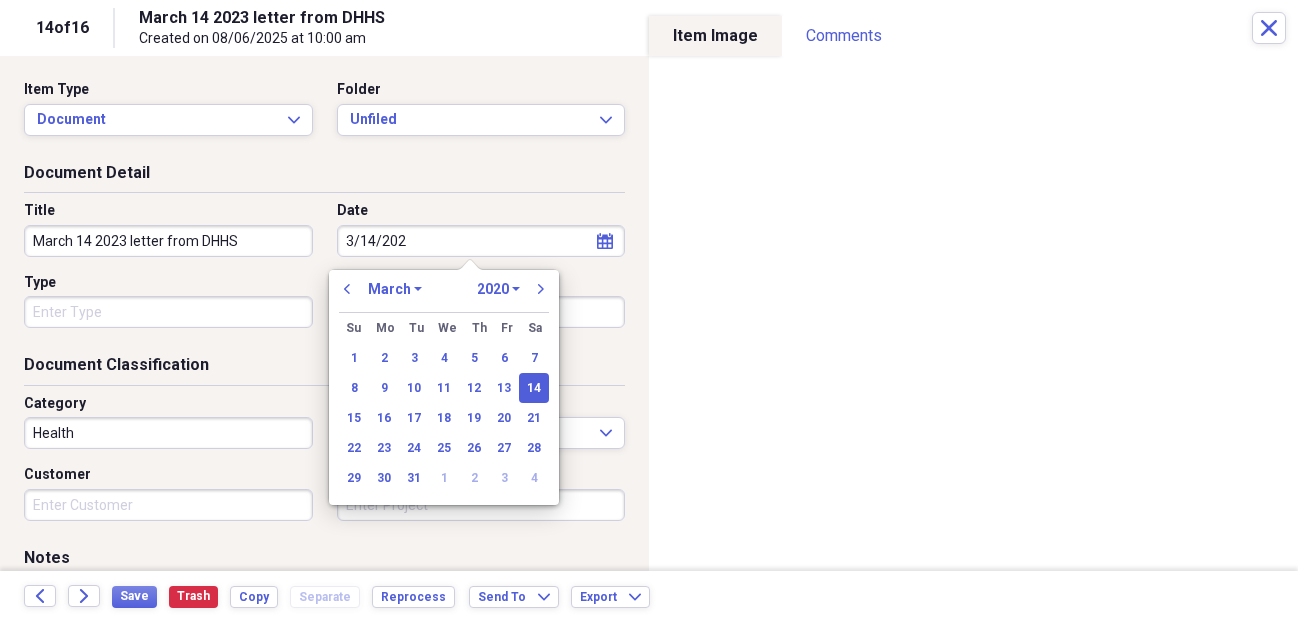 type on "3/14/2023" 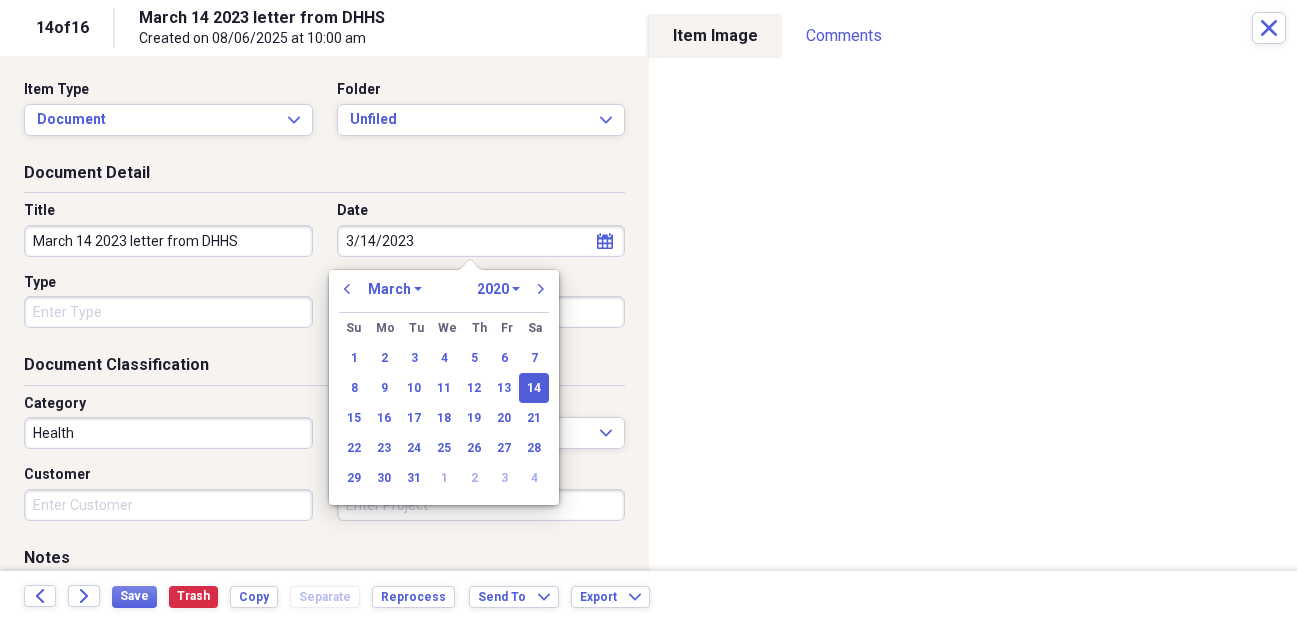 select on "2023" 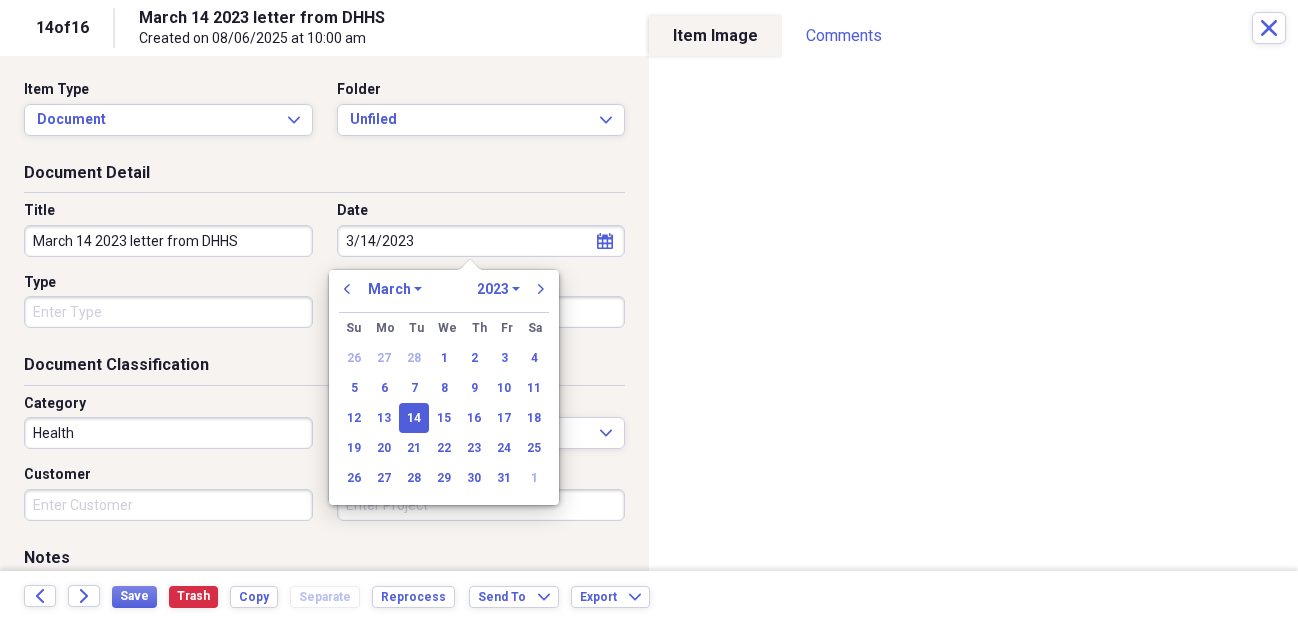 type on "03/14/2023" 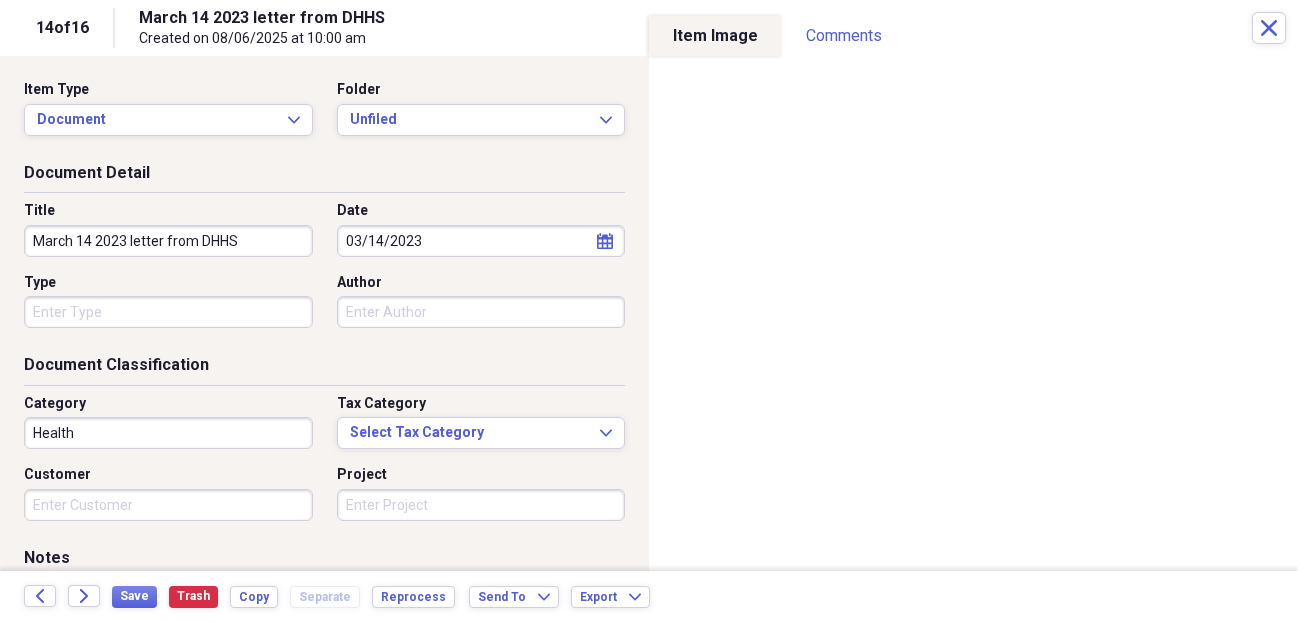 drag, startPoint x: 131, startPoint y: 239, endPoint x: -17, endPoint y: 228, distance: 148.40822 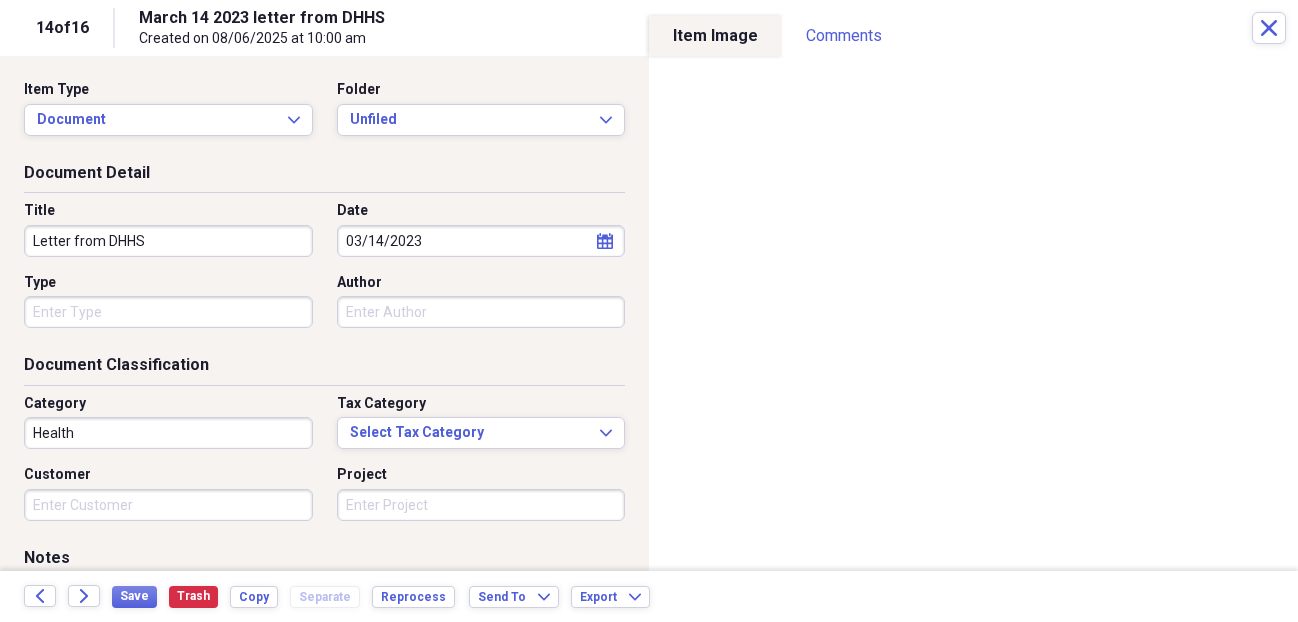 drag, startPoint x: 165, startPoint y: 240, endPoint x: 109, endPoint y: 234, distance: 56.32051 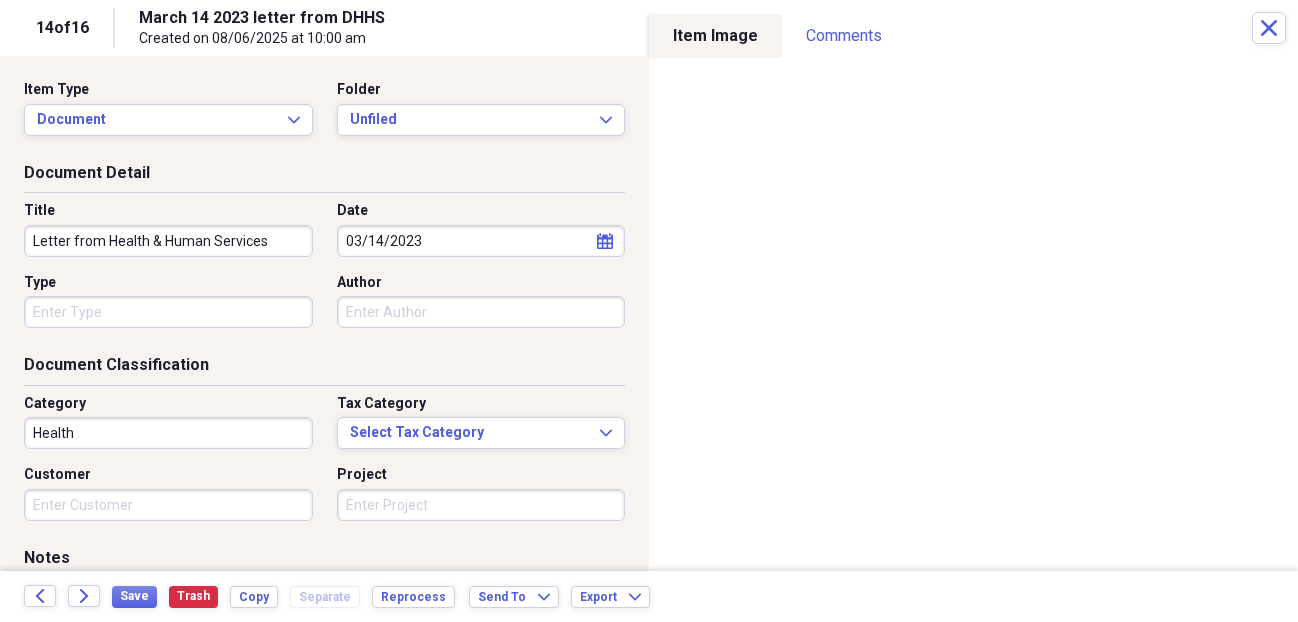 type on "Letter from Health & Human Services" 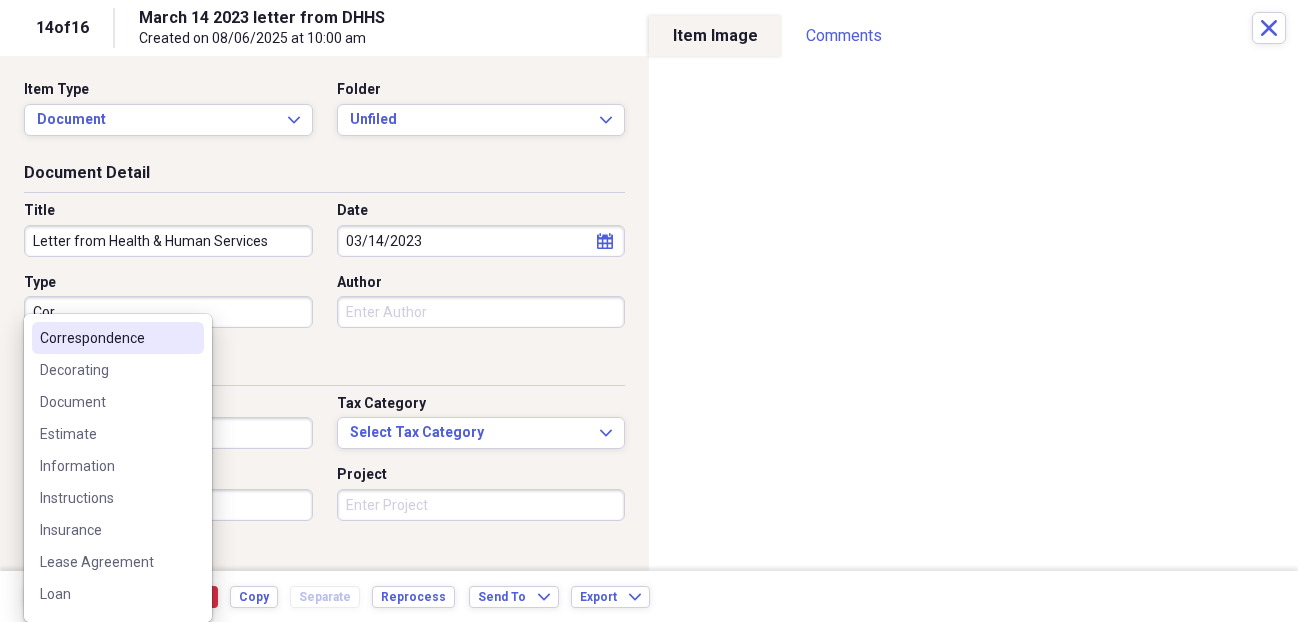 click on "Organize My Files 15 Collapse Unfiled Needs Review 15 Unfiled All Files Unfiled Unfiled Unfiled Saved Reports Collapse My Cabinet CABINETS Add Folder Folder *2025 Receipts Add Folder Expand Folder [FIRST] Add Folder Collapse Open Folder Guapo - July 4 2021 Add Folder Folder Expired Certificates Add Folder Folder GUAPO Receipts Add Folder Expand Folder [FIRST] Add Folder Collapse Open Folder PERSONAL Add Folder Folder Computers Add Folder Folder Contacts Add Folder Collapse Open Folder David and Jane Add Folder Folder Estate Planning Add Folder Folder Farmer Insurance Add Folder Folder [FIRST] [LAST] Add Folder Expand Folder Miscellaneous Add Folder Collapse Open Folder Receipts Add Folder Folder 1999 Receipts Add Folder Folder 2000 Receipts Add Folder Folder 2001 Receipts Add Folder Folder 2002 Receipts Add Folder Folder 2003 Receipts Add Folder Folder 2004 Receipts Add Folder Folder 2005 Receipts Add Folder Folder 2006 Receipts Add Folder Folder 2007 Receipts Add Folder Folder 2008 Receipts Add Folder Folder Folder 1" at bounding box center (649, 311) 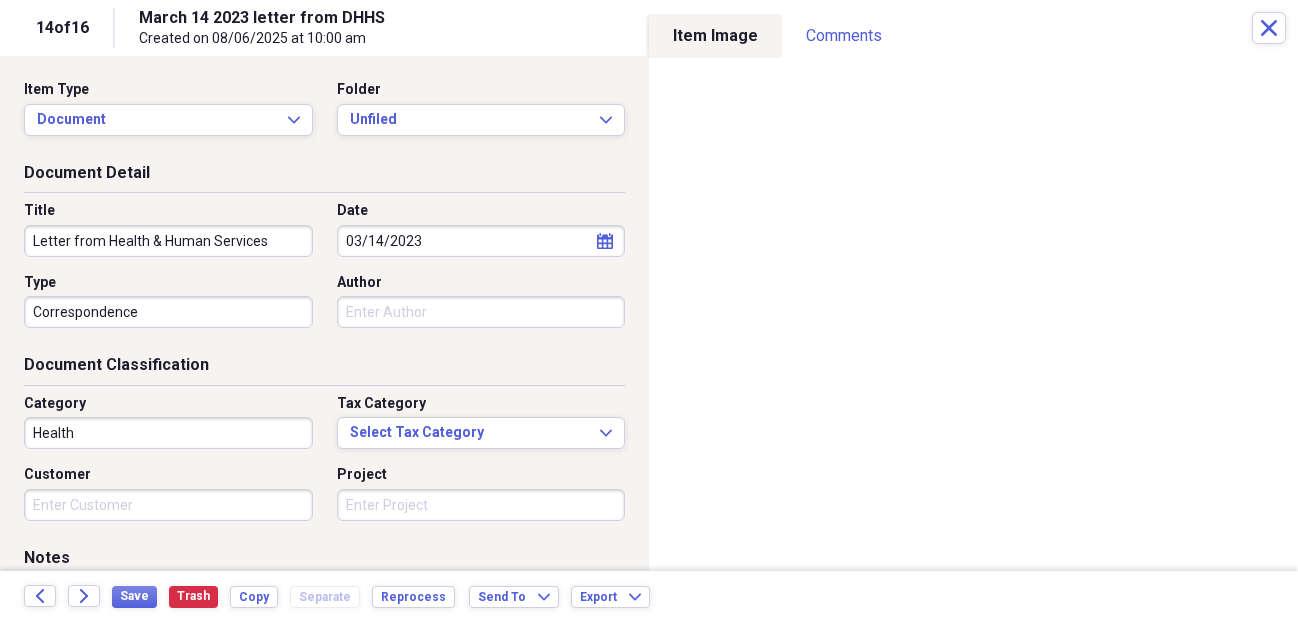 click on "Author" at bounding box center (481, 312) 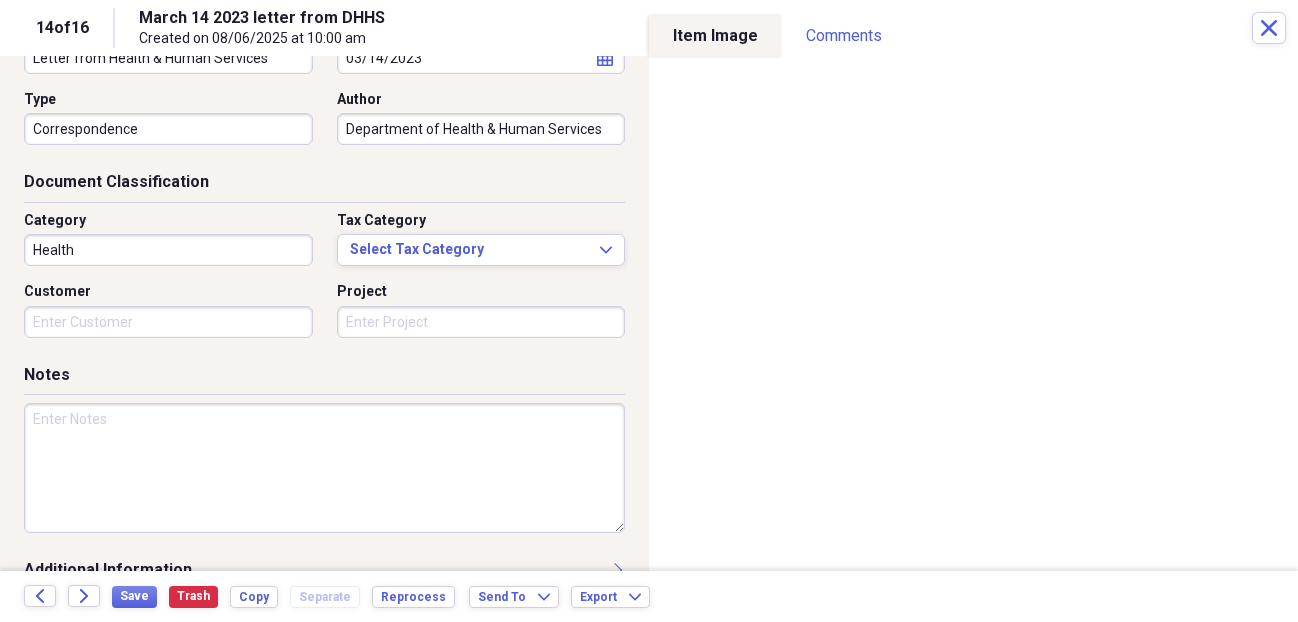 scroll, scrollTop: 0, scrollLeft: 0, axis: both 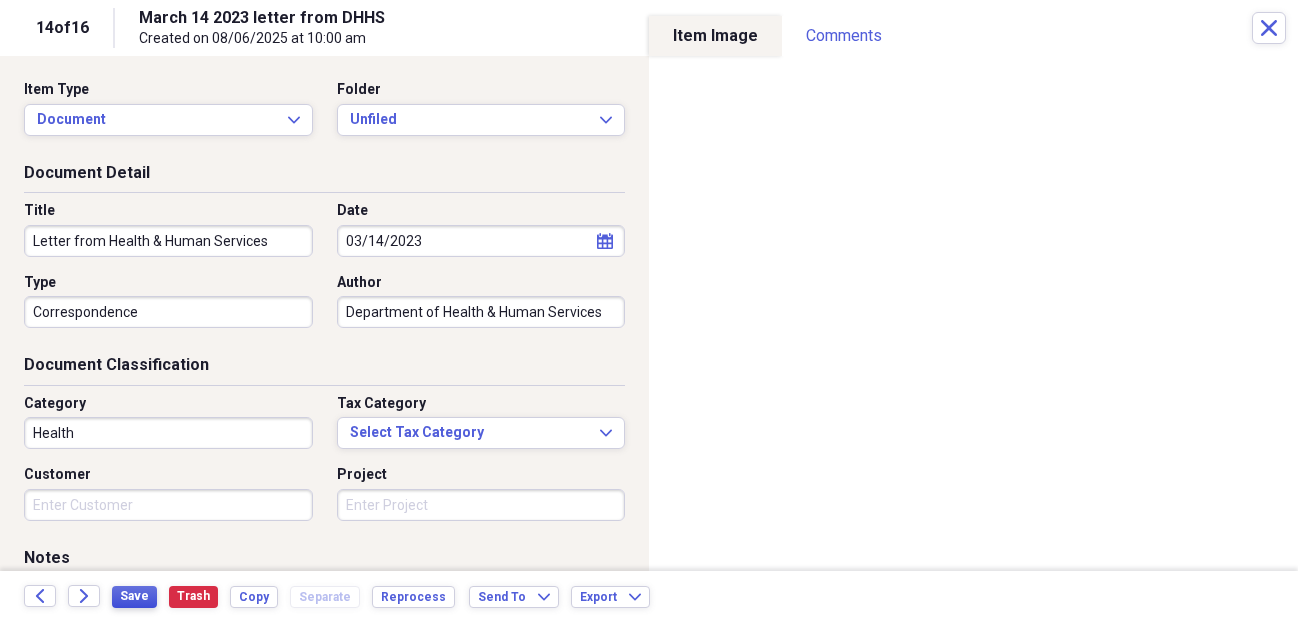 type on "Department of Health & Human Services" 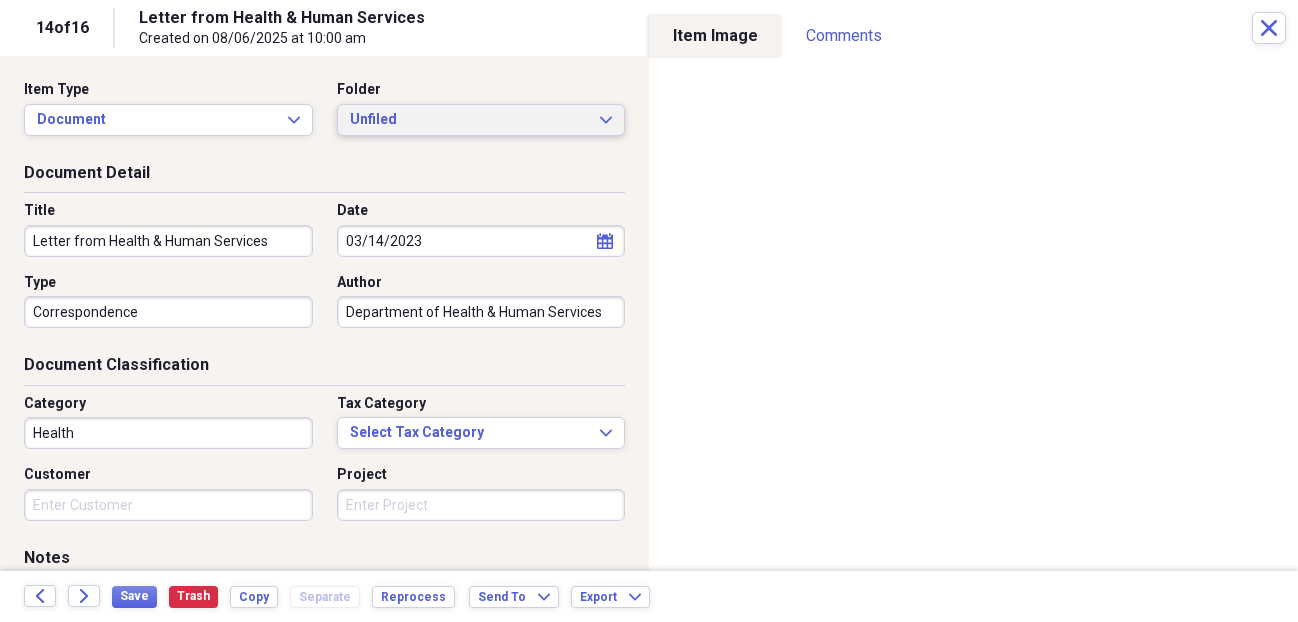 click on "Expand" 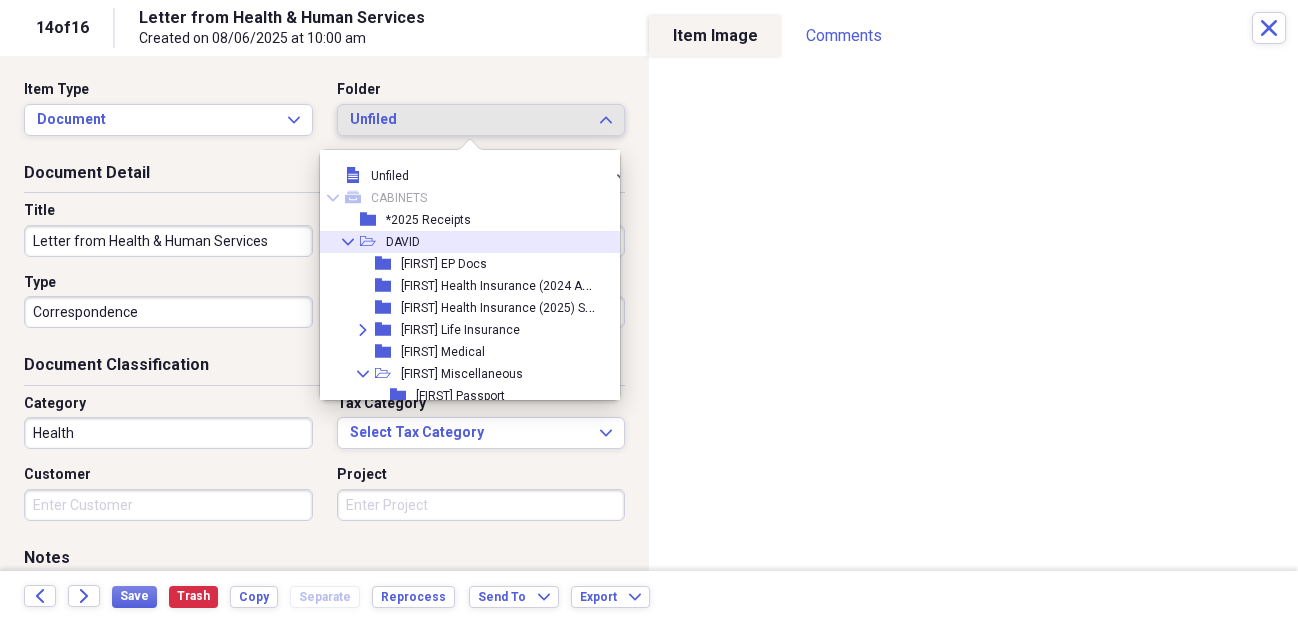 click on "DAVID" at bounding box center (403, 242) 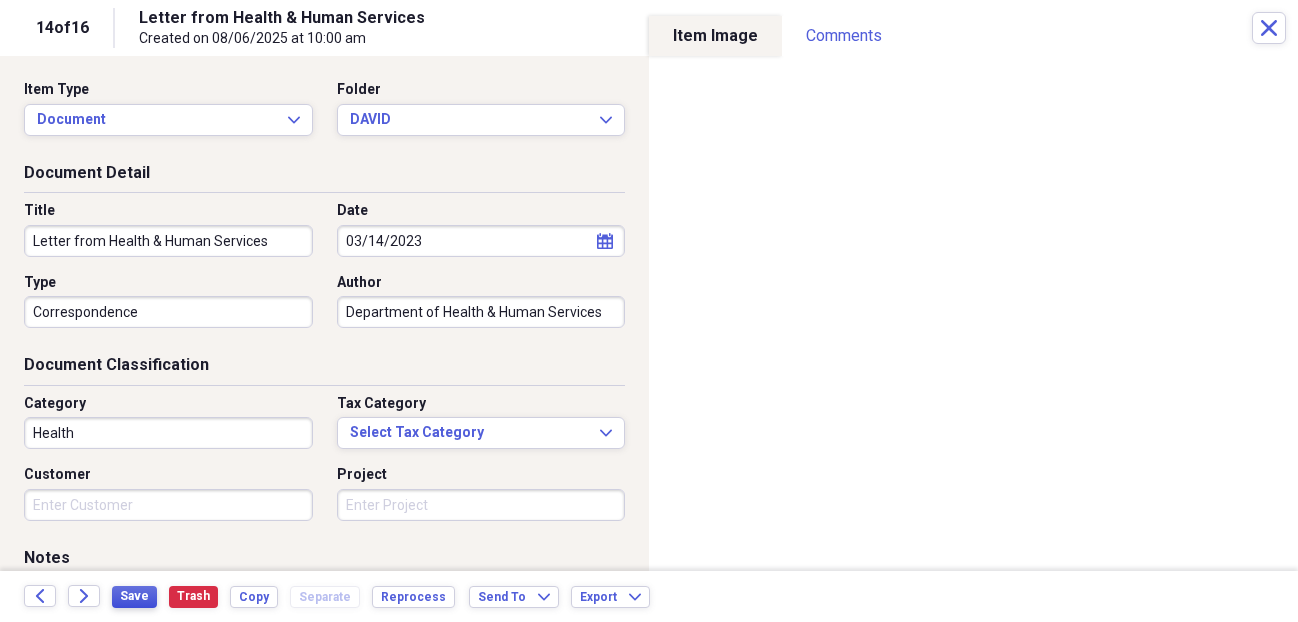 click on "Save" at bounding box center (134, 596) 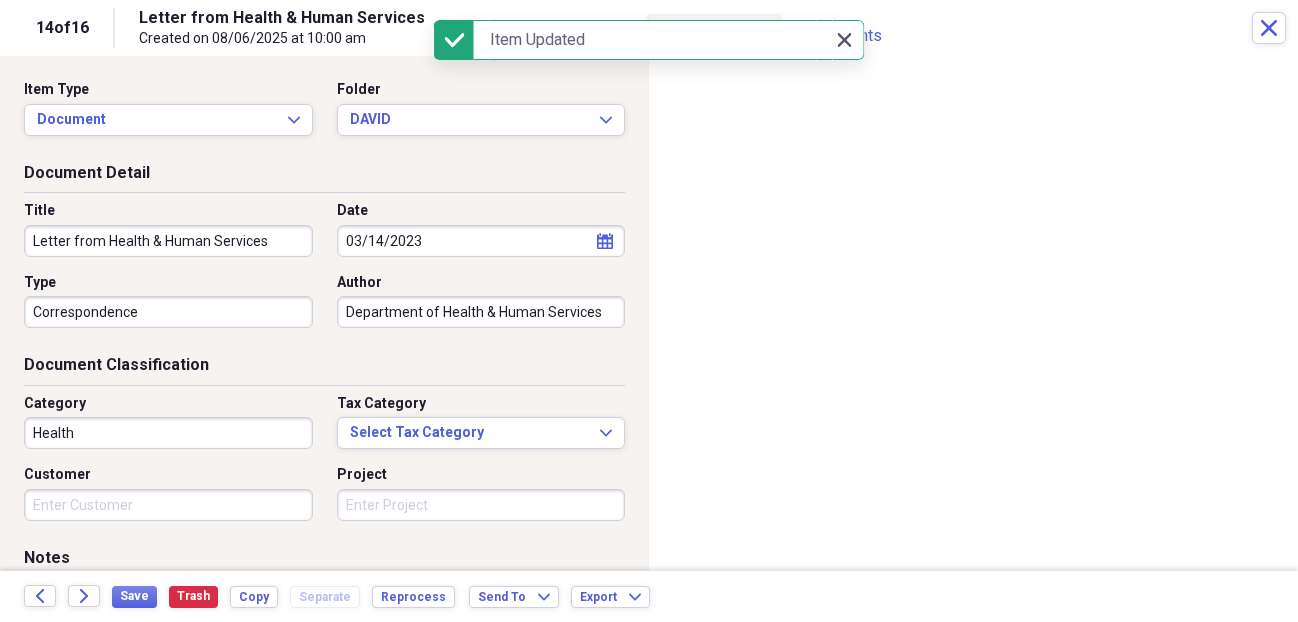 click on "Close" 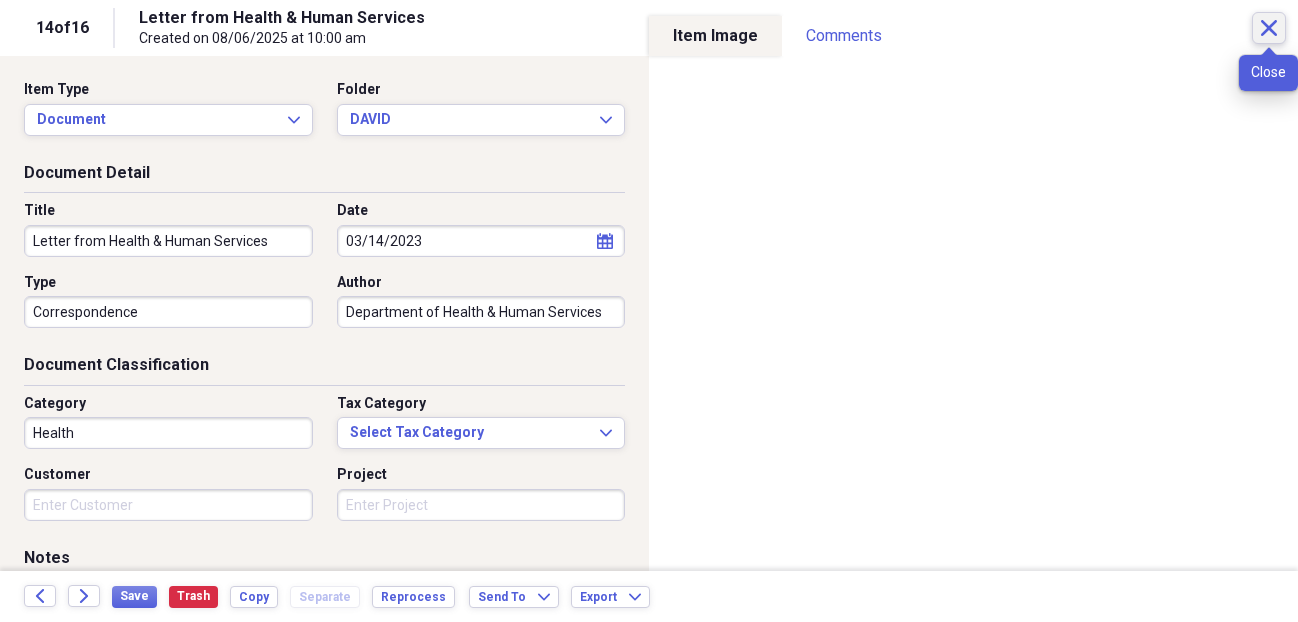 click on "Close" at bounding box center [1269, 28] 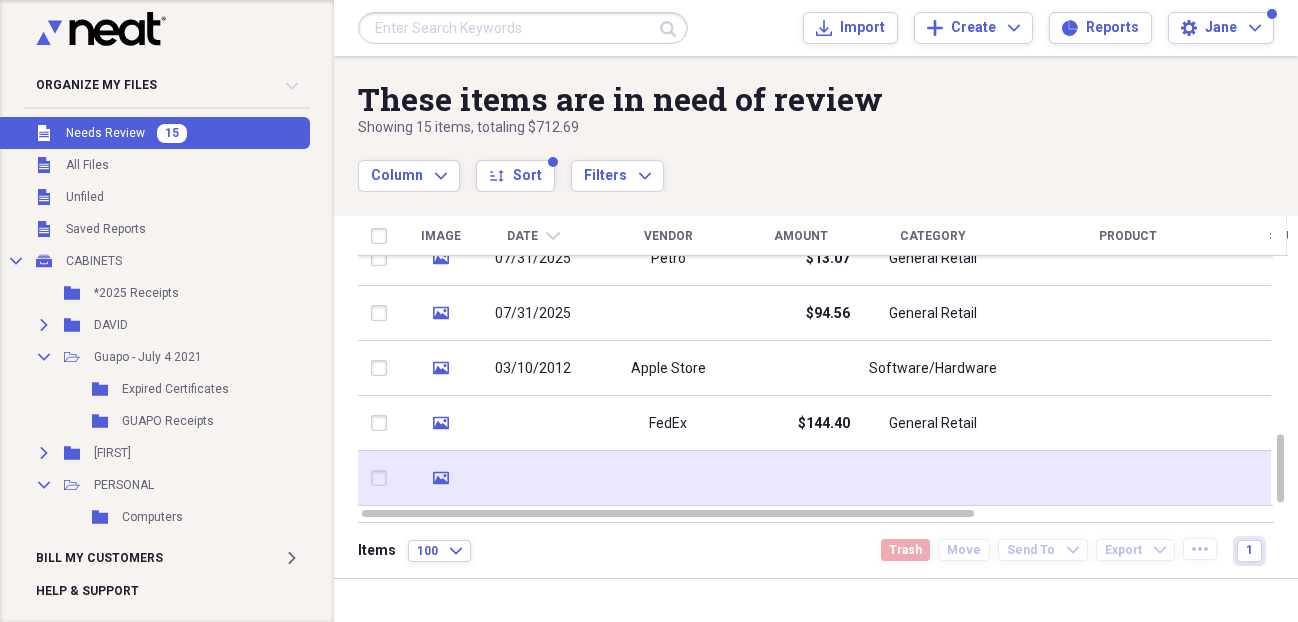 click at bounding box center [668, 478] 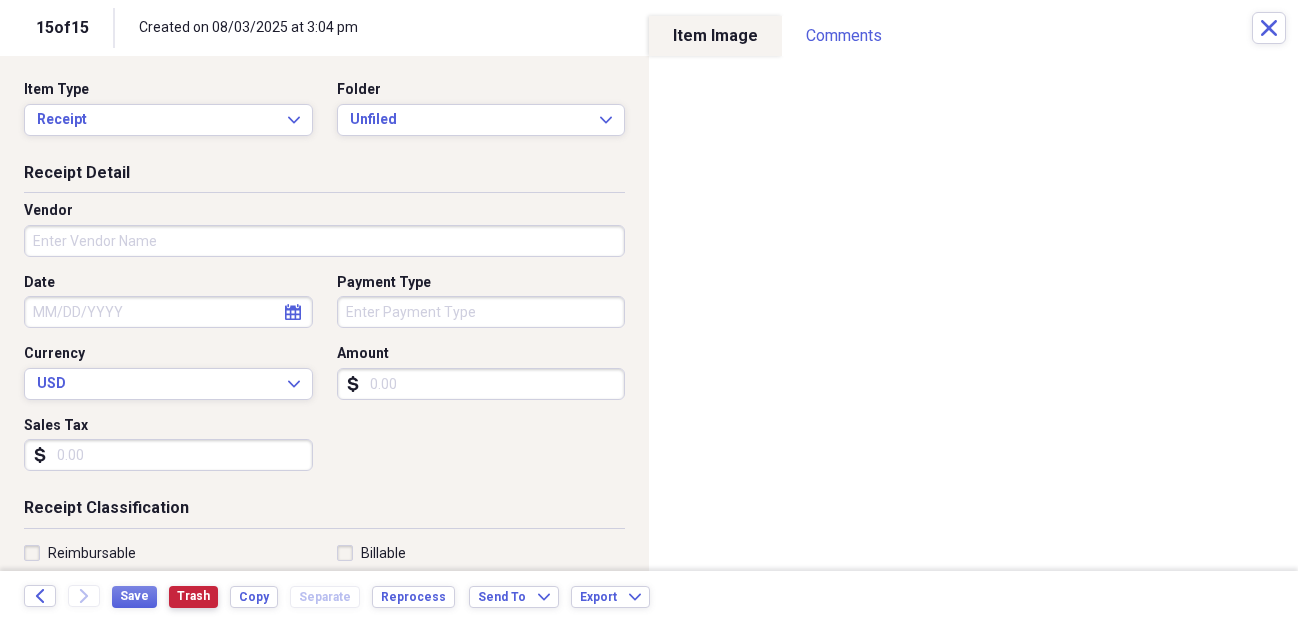 click on "Trash" at bounding box center [193, 596] 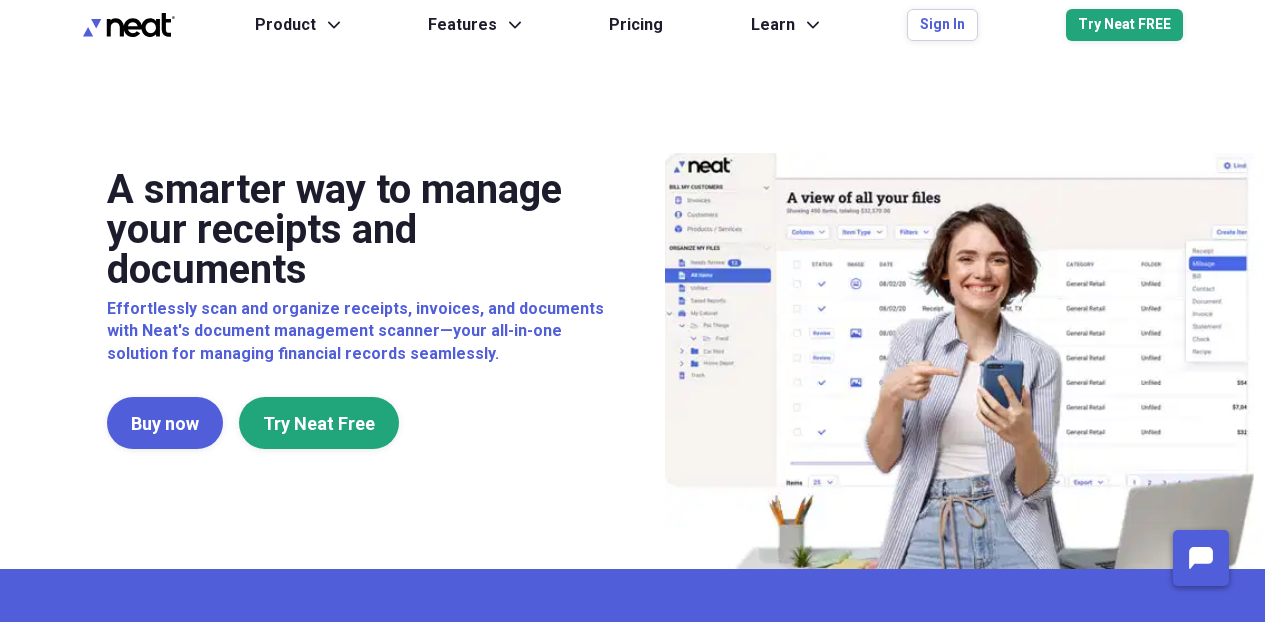 scroll, scrollTop: 0, scrollLeft: 0, axis: both 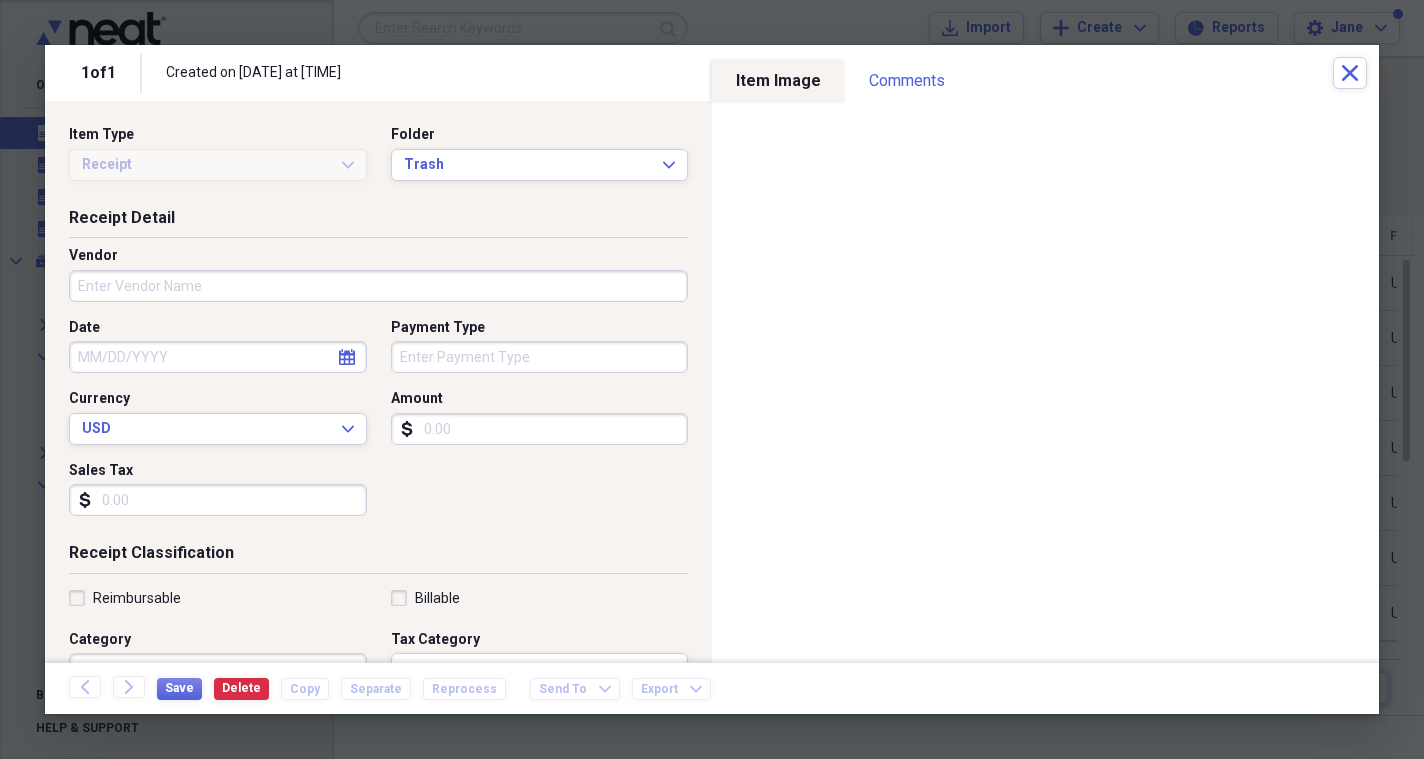 click on "Back Forward Save Delete Copy Separate Reprocess Send To Expand Export Expand" at bounding box center [712, 688] 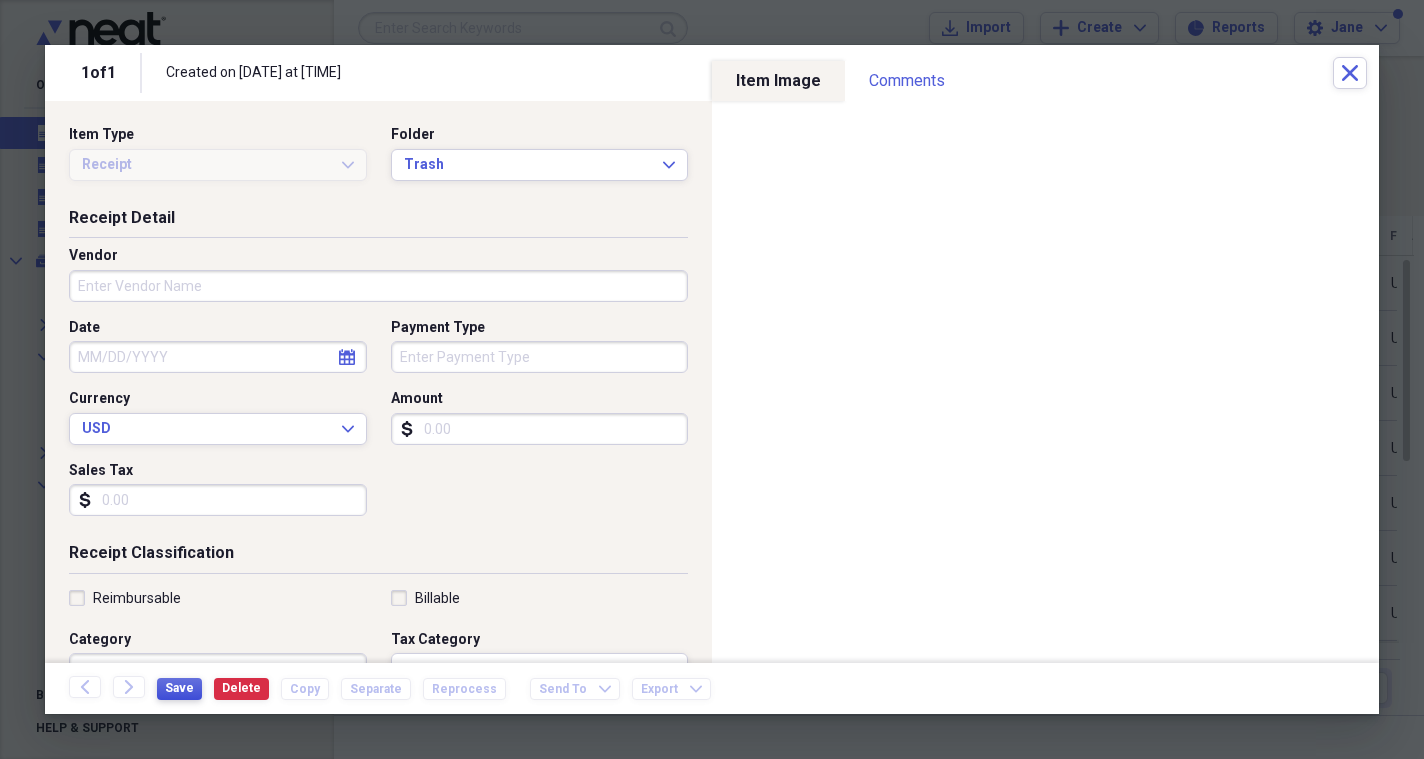 click on "Save" at bounding box center [179, 688] 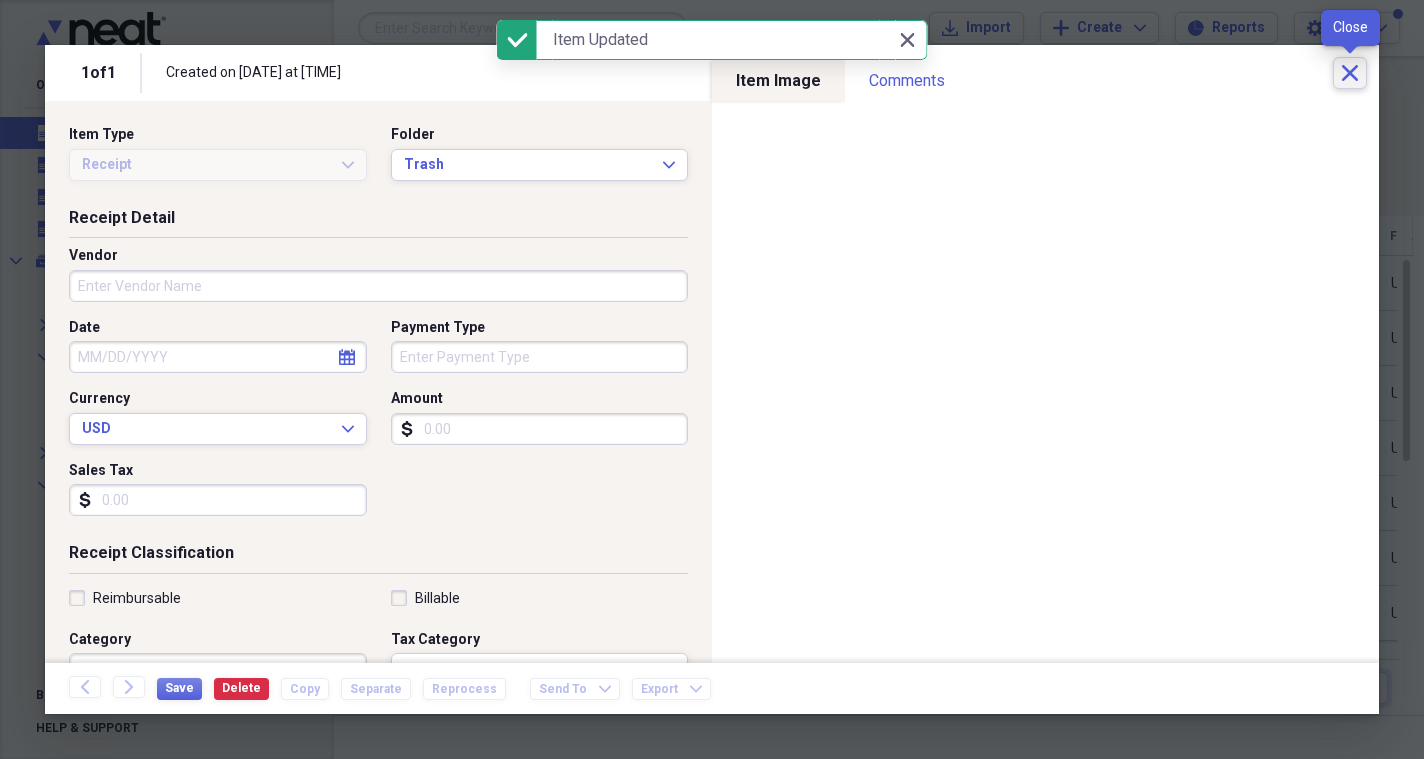 click on "Close" 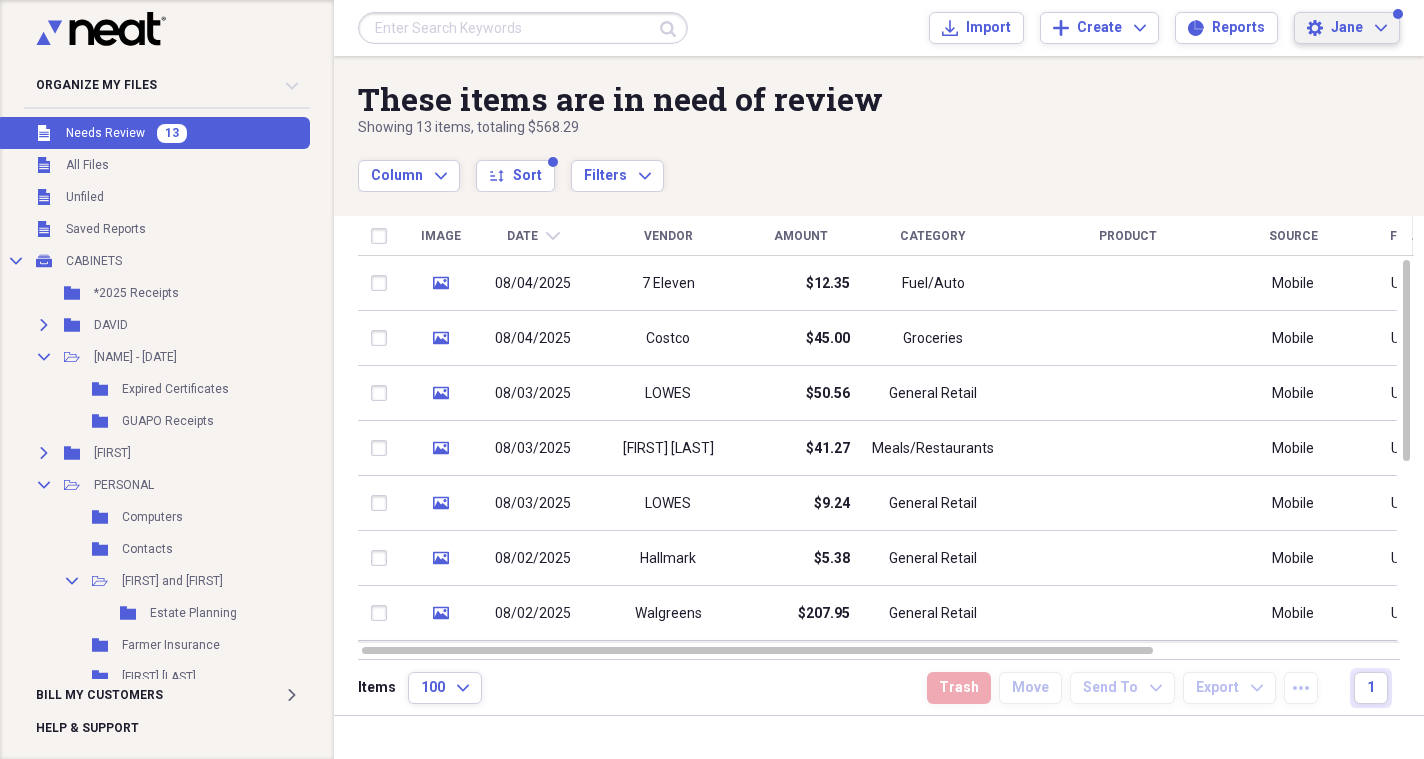 click on "Expand" 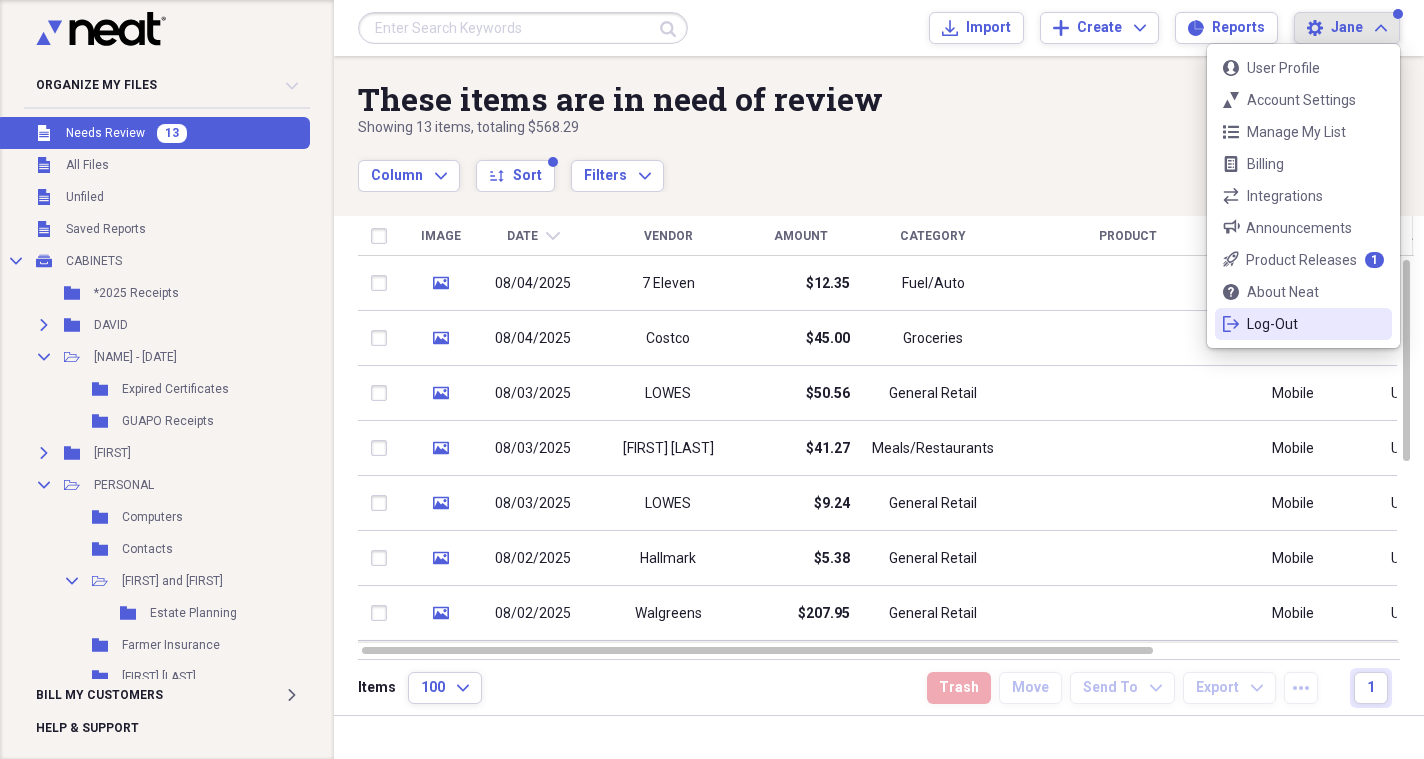 click on "logout Log-Out" at bounding box center (1303, 324) 